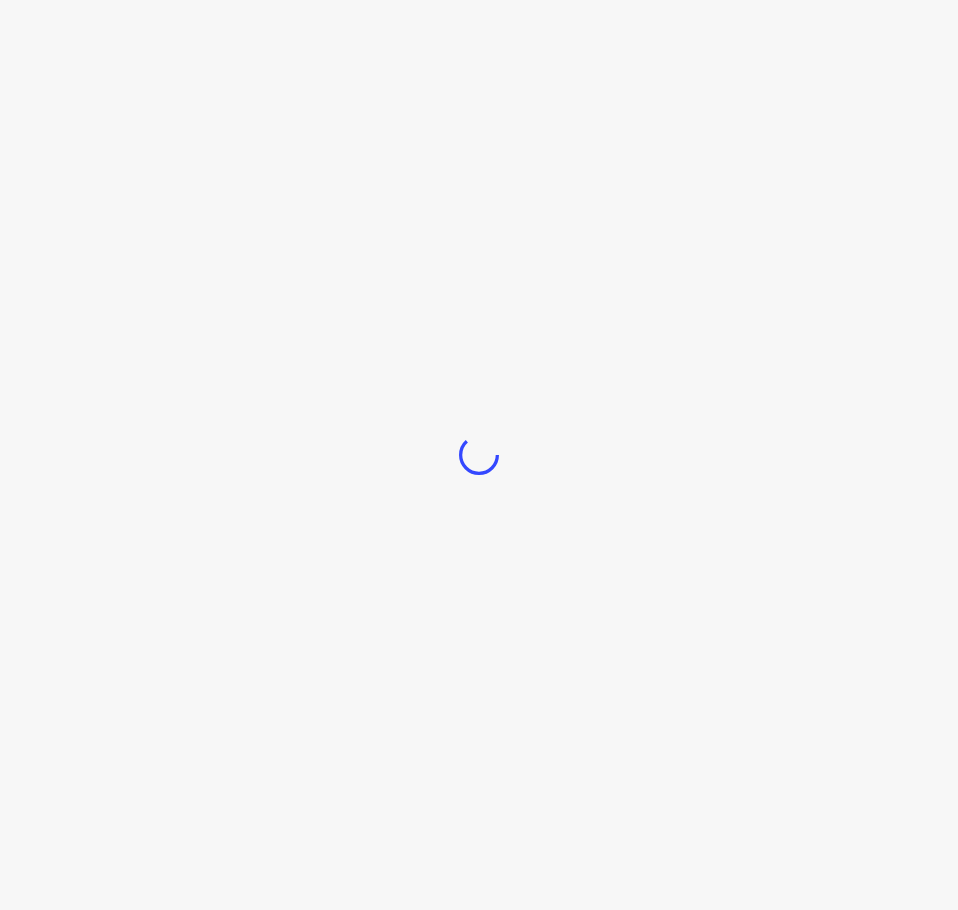 scroll, scrollTop: 0, scrollLeft: 0, axis: both 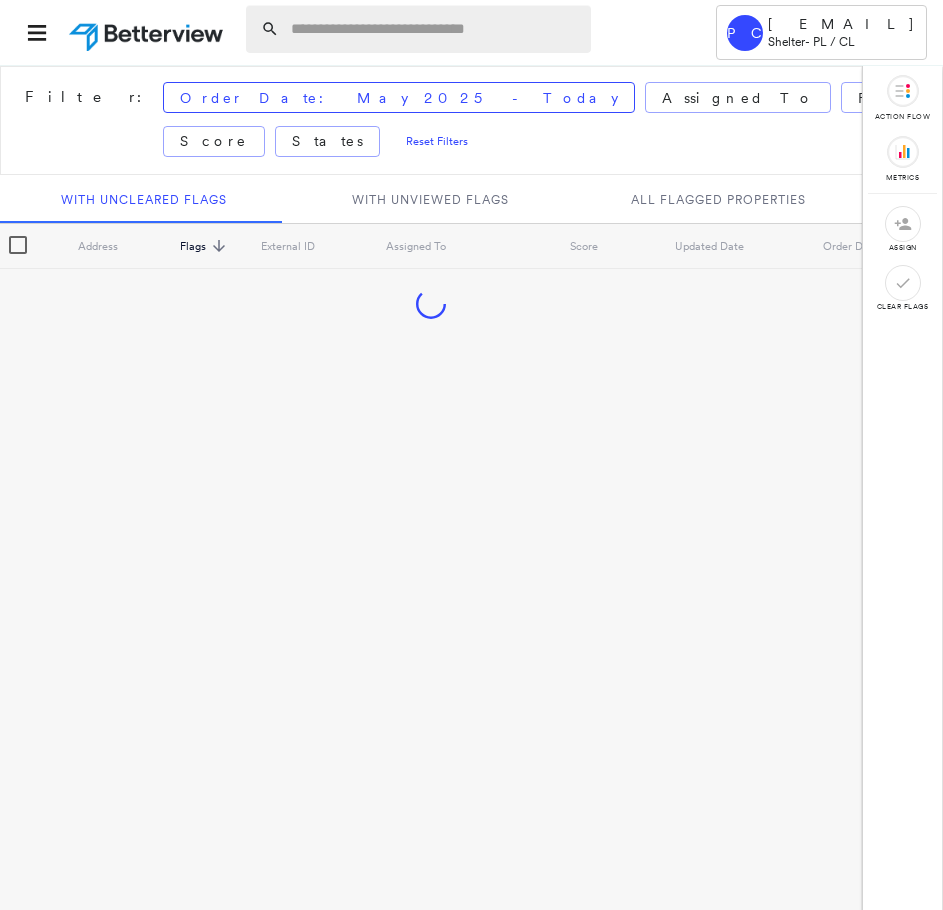 click at bounding box center (435, 29) 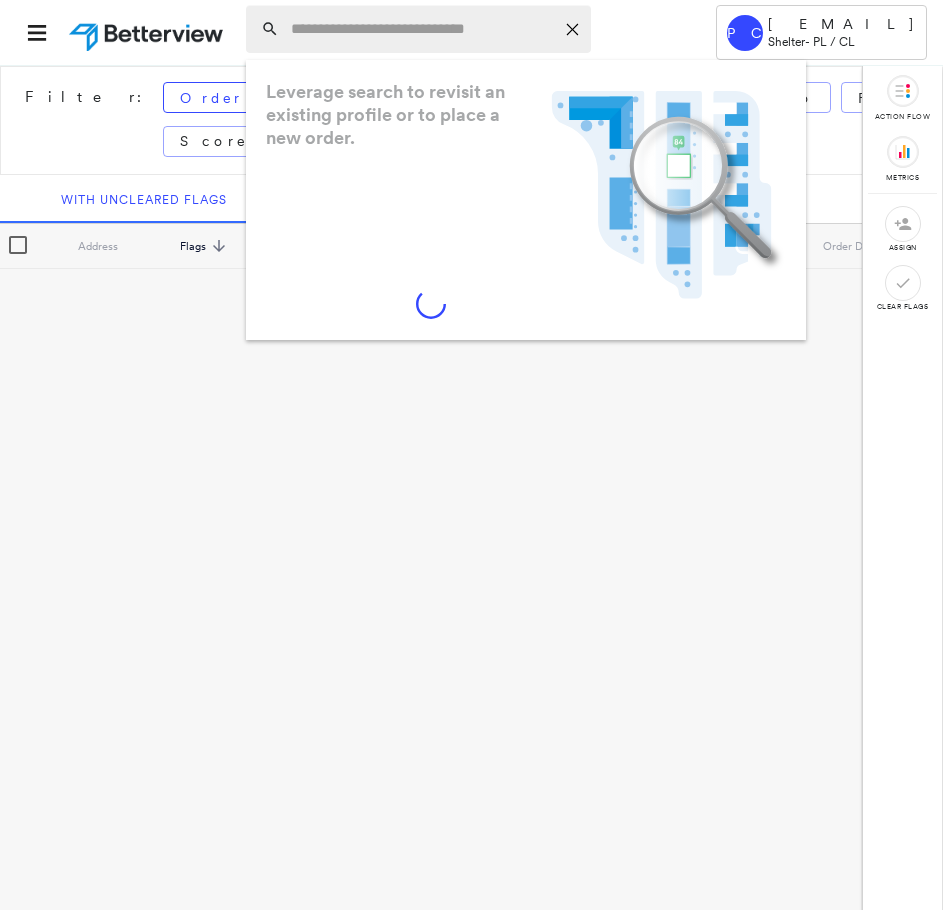 paste on "**********" 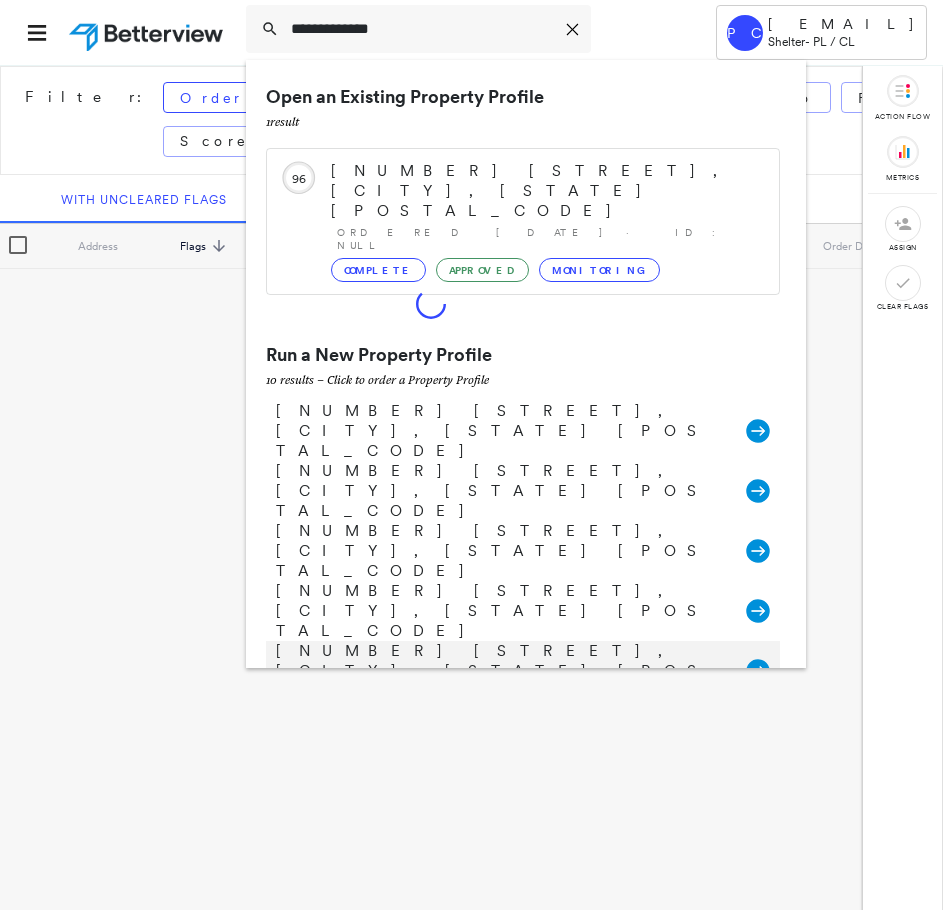 type on "**********" 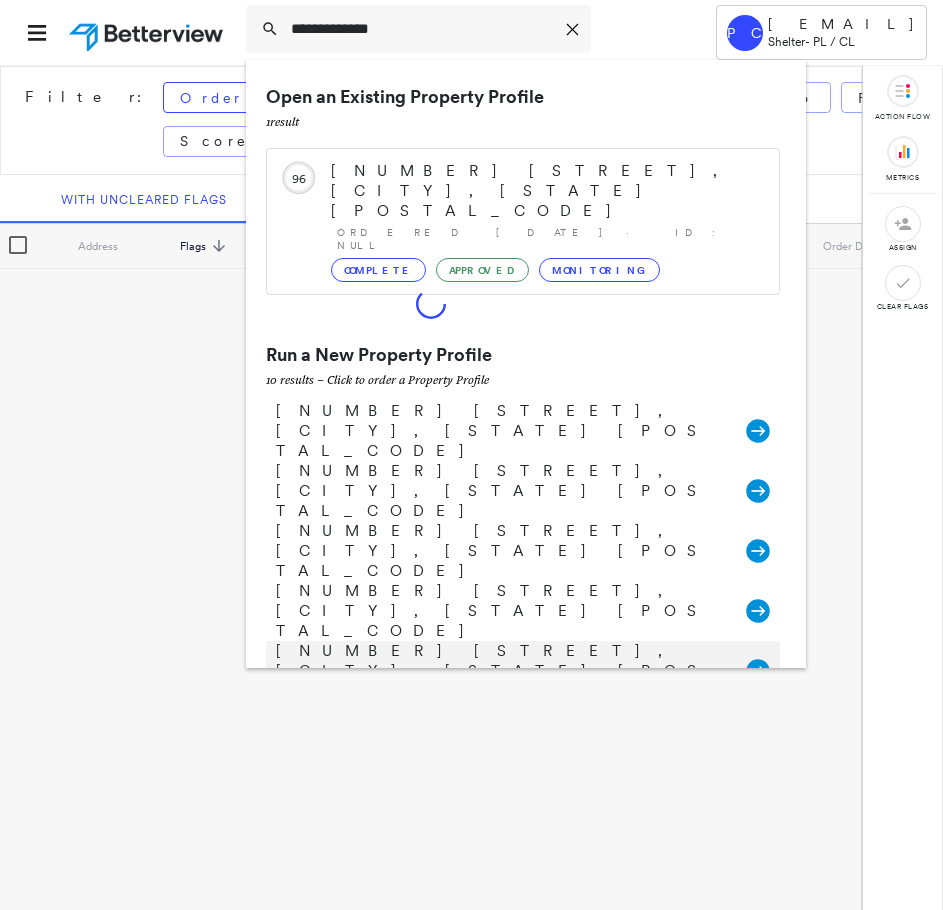 click on "[NUMBER] [STREET], [CITY], [STATE] [POSTAL_CODE]" at bounding box center (501, 671) 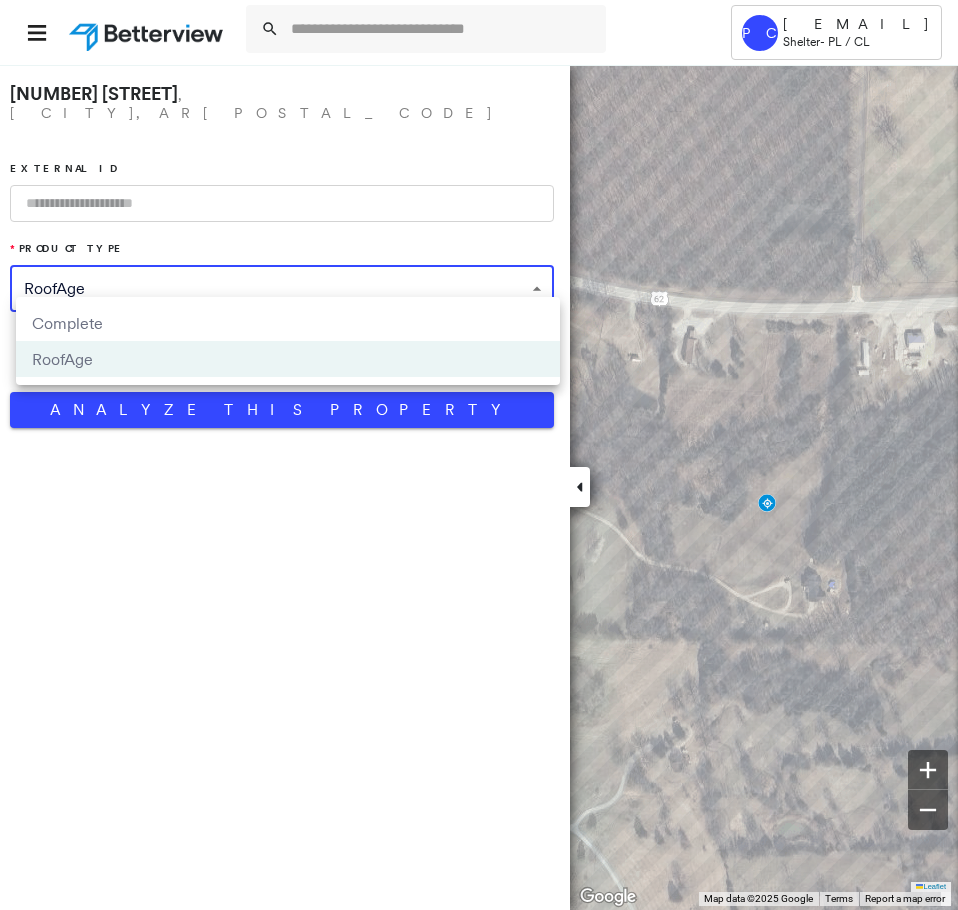 click on "**********" at bounding box center [479, 455] 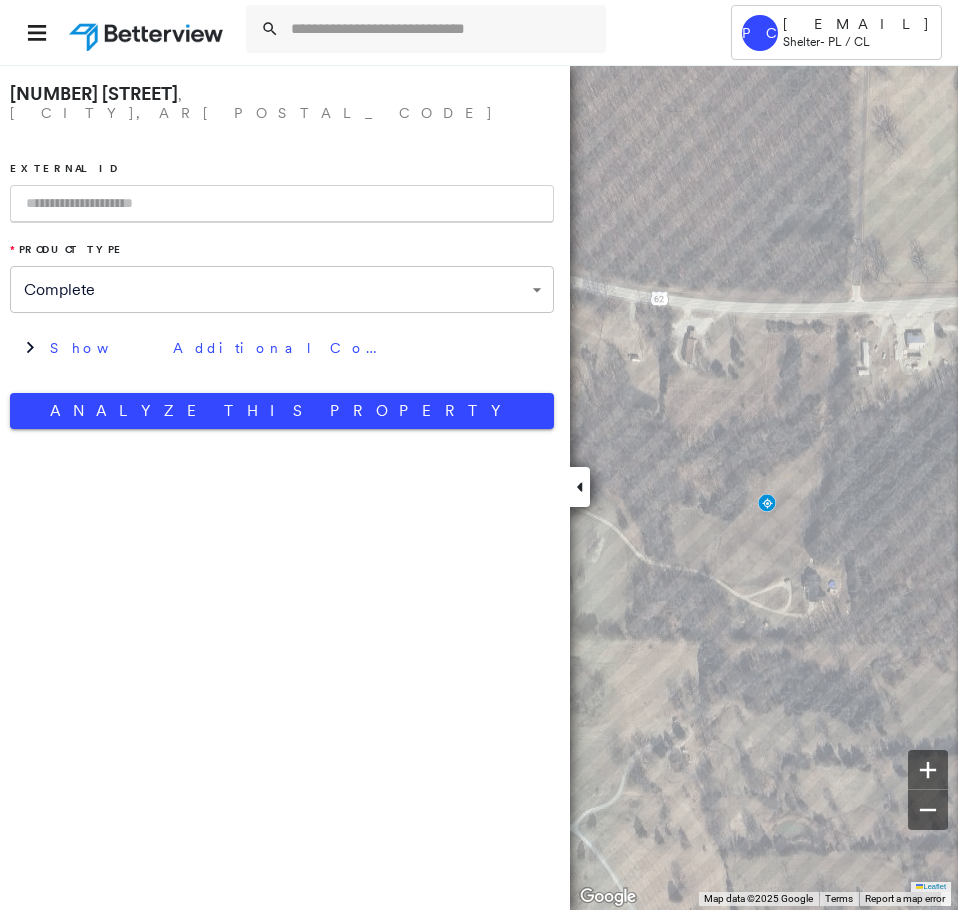 click at bounding box center [282, 204] 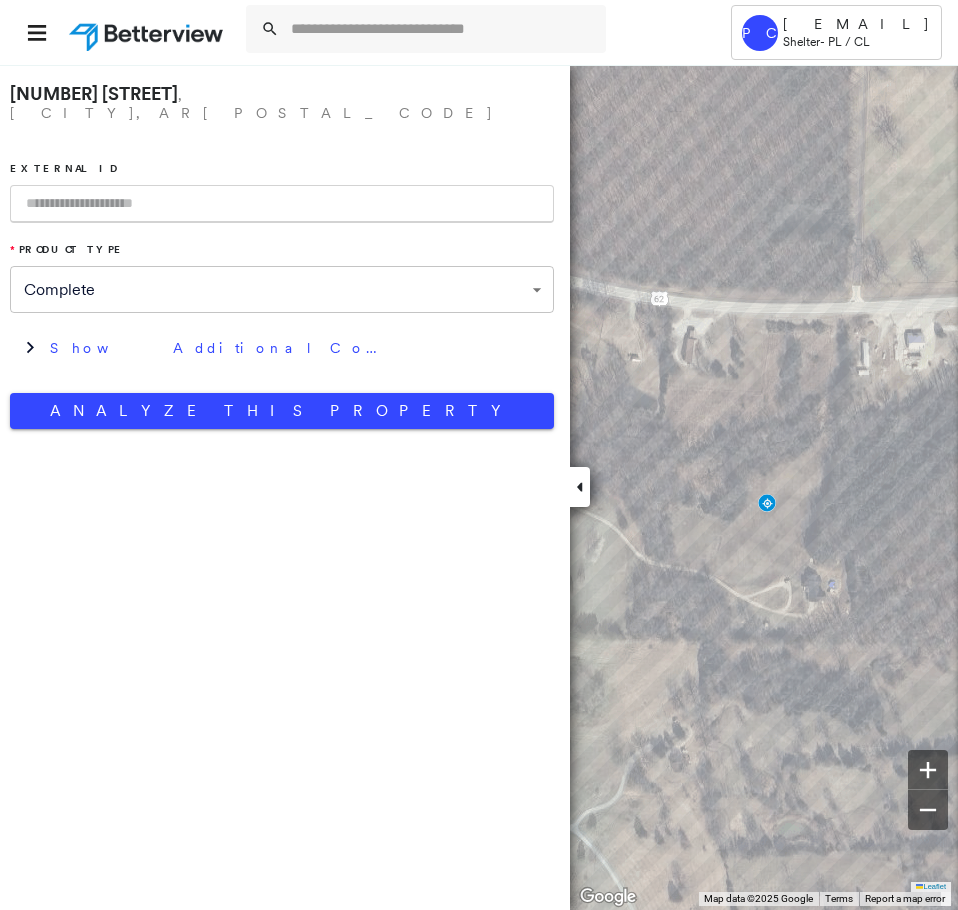 drag, startPoint x: 172, startPoint y: 189, endPoint x: 181, endPoint y: 215, distance: 27.513634 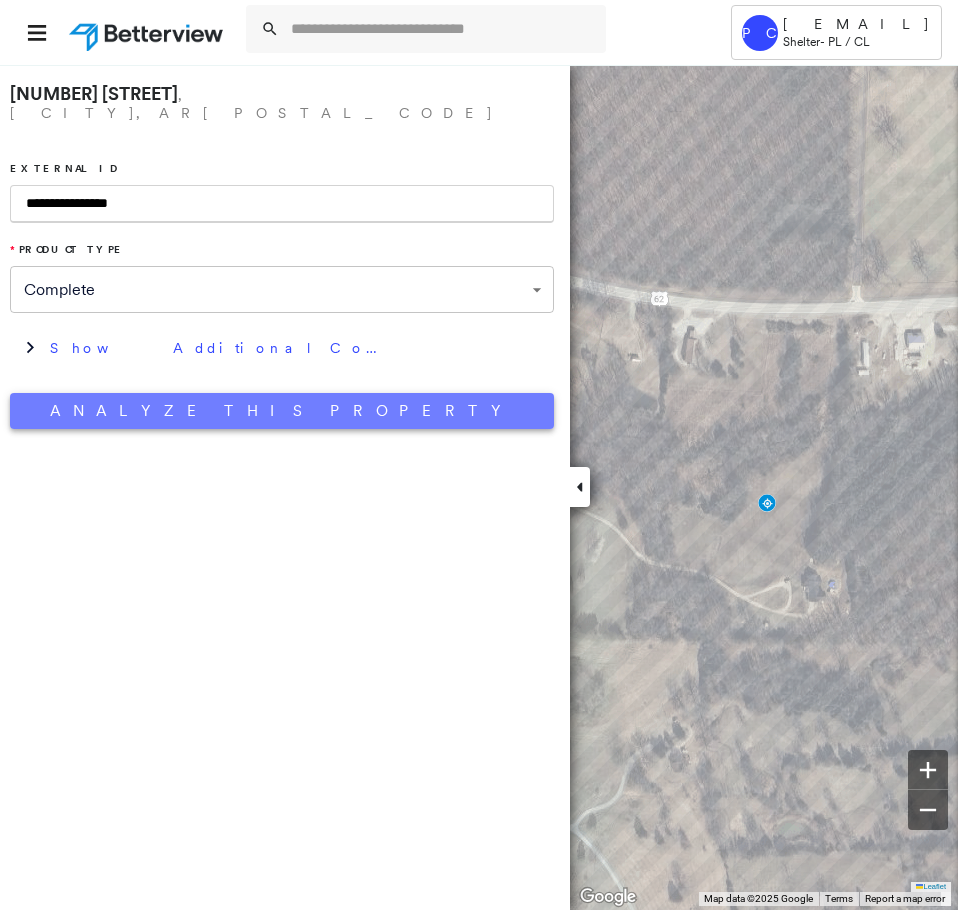 type on "**********" 